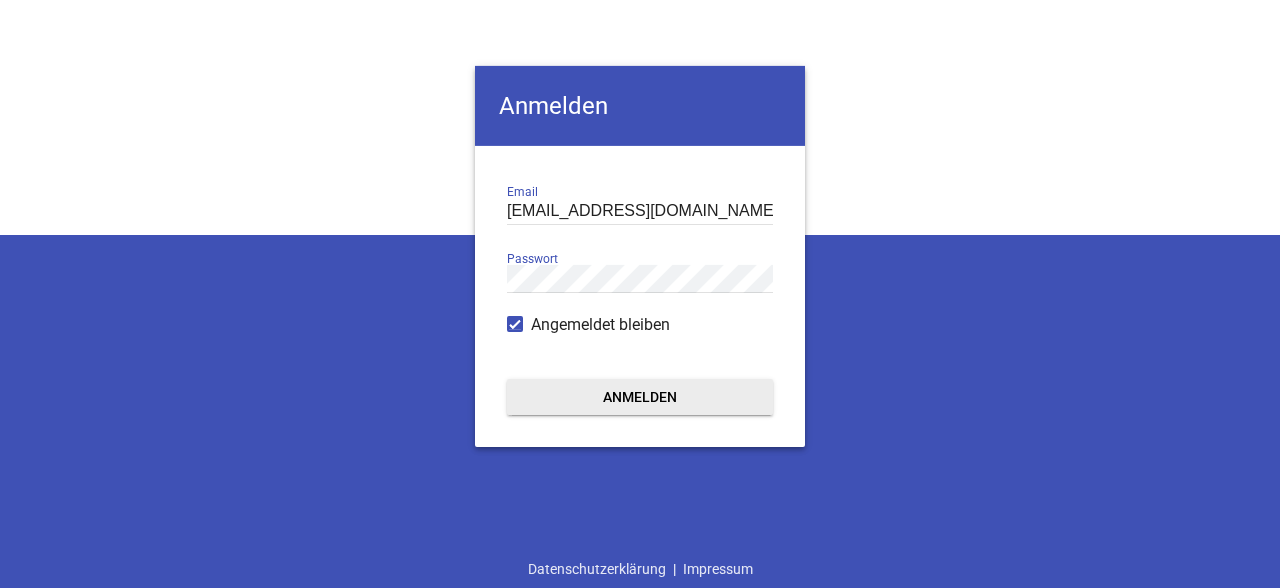 scroll, scrollTop: 0, scrollLeft: 0, axis: both 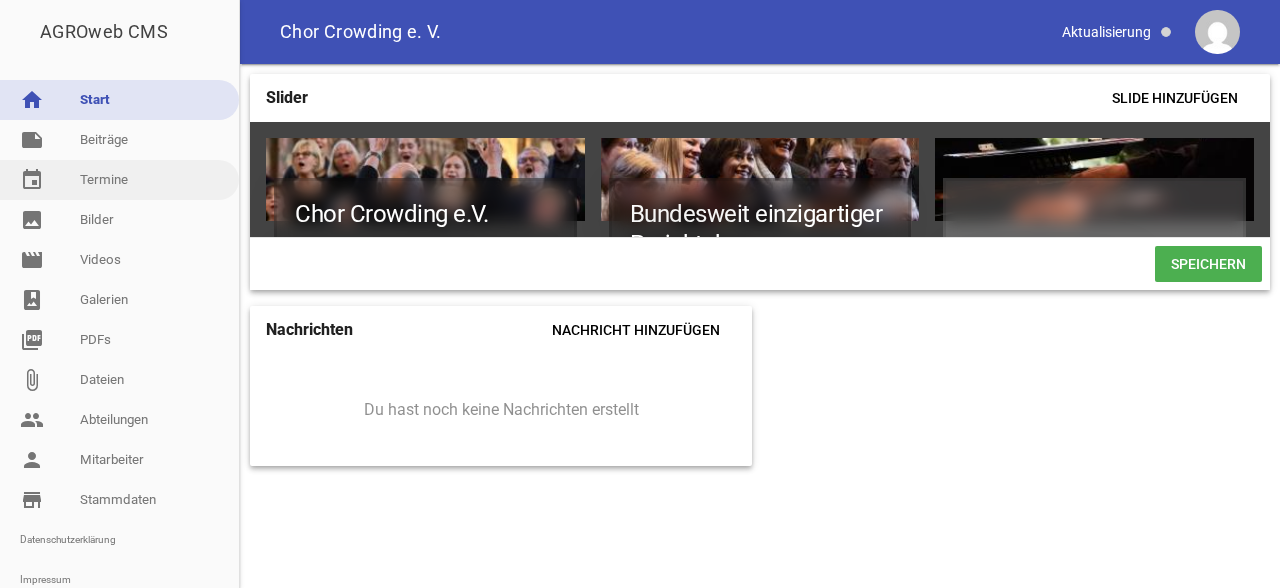 click on "event Termine" at bounding box center [119, 180] 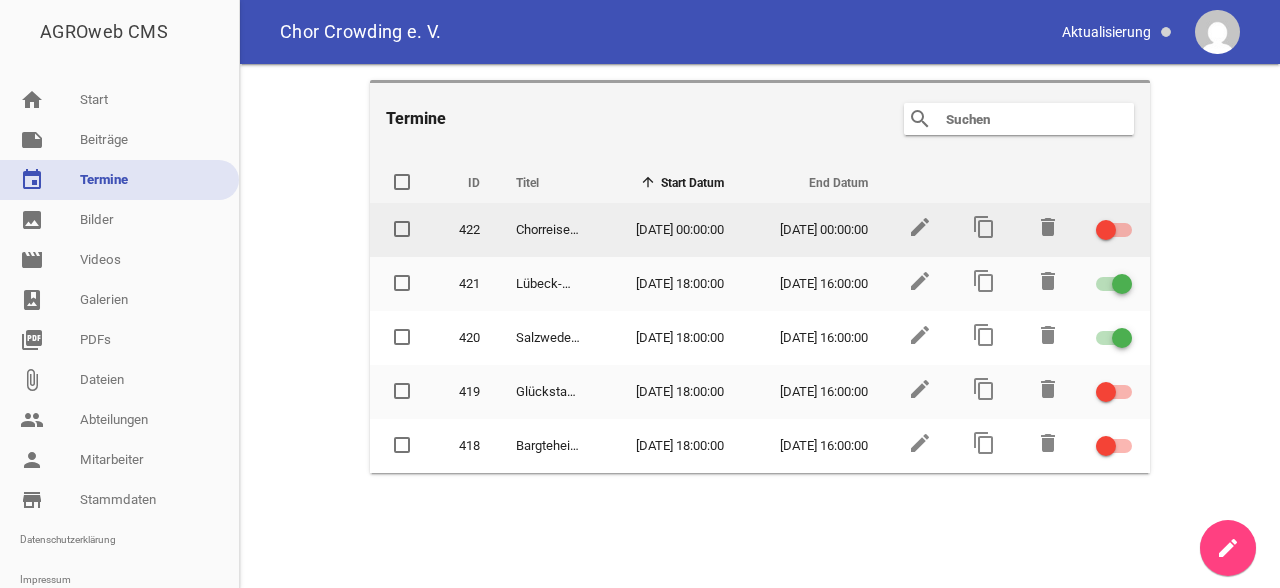 click at bounding box center [1111, 230] 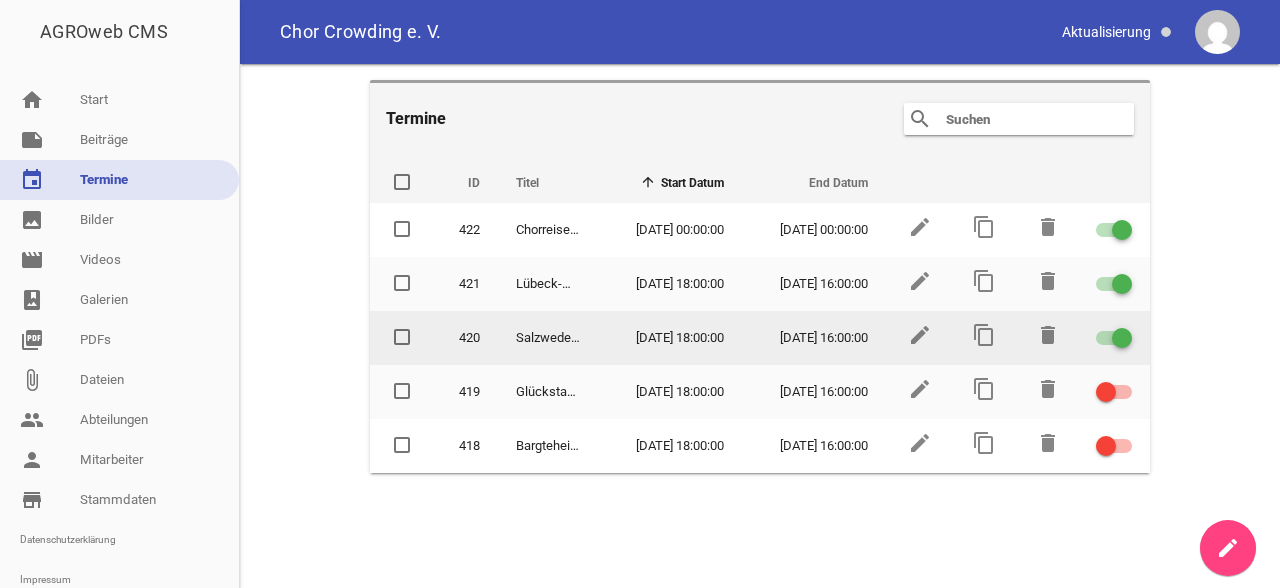 click at bounding box center [1122, 338] 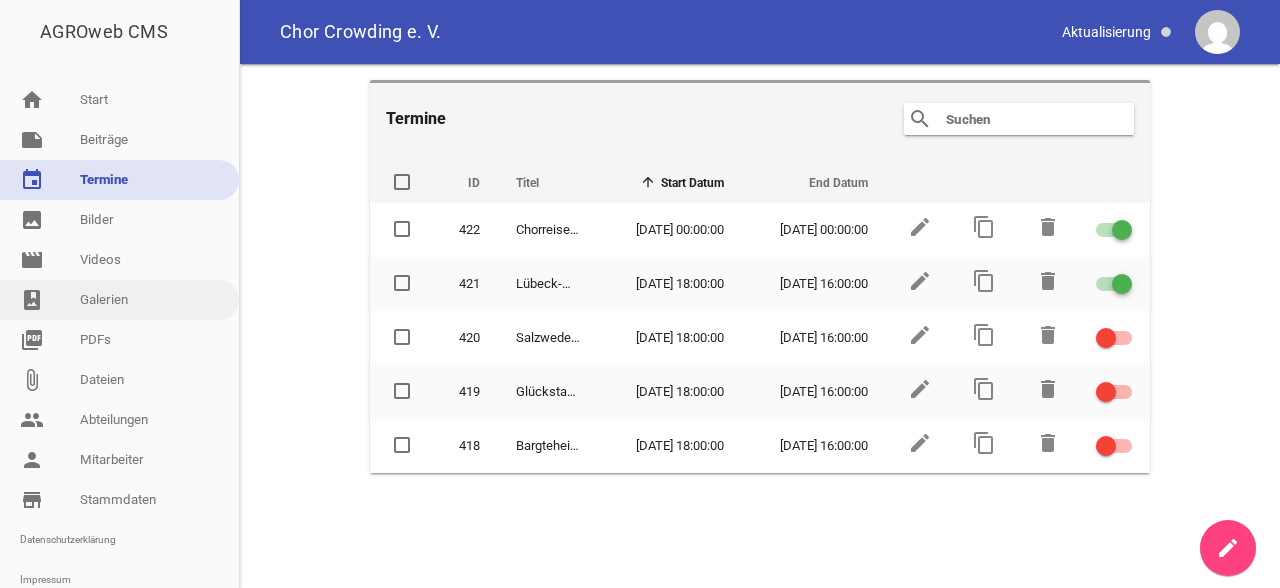 click on "photo_album Galerien" at bounding box center (119, 300) 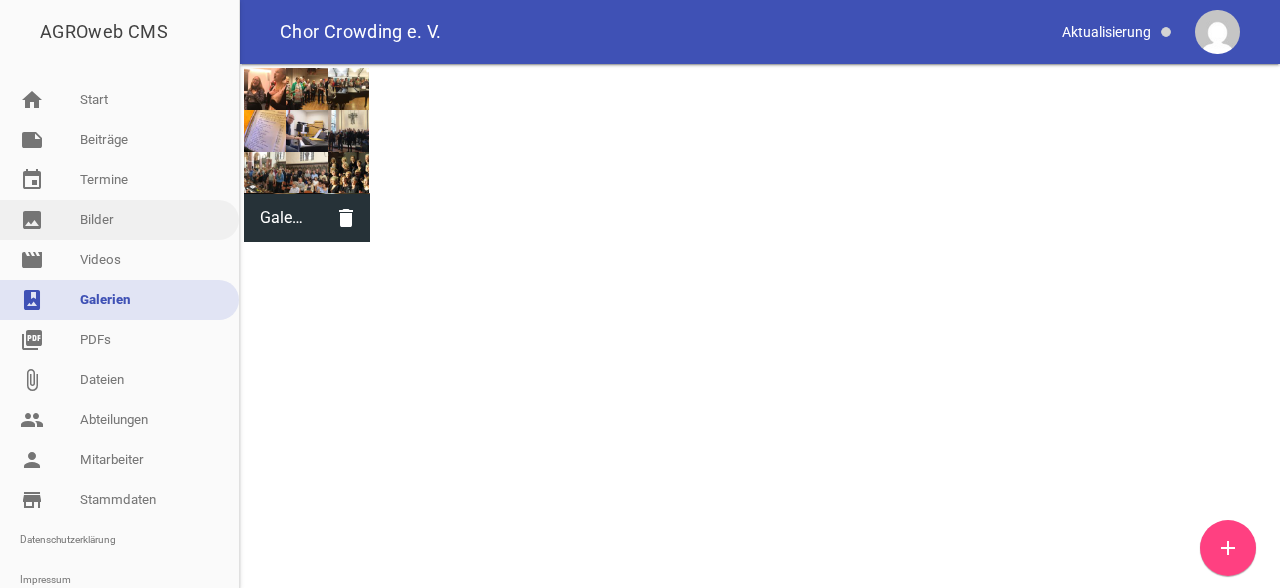 click on "image Bilder" at bounding box center [119, 220] 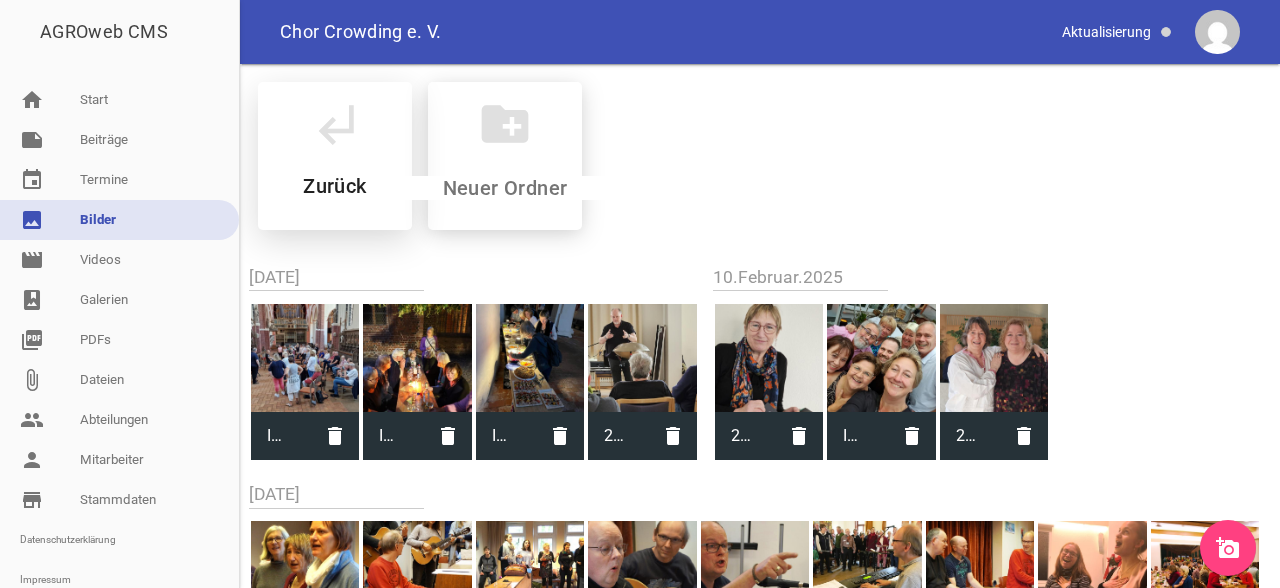 click on "subdirectory_arrow_left   Zurück" at bounding box center (335, 156) 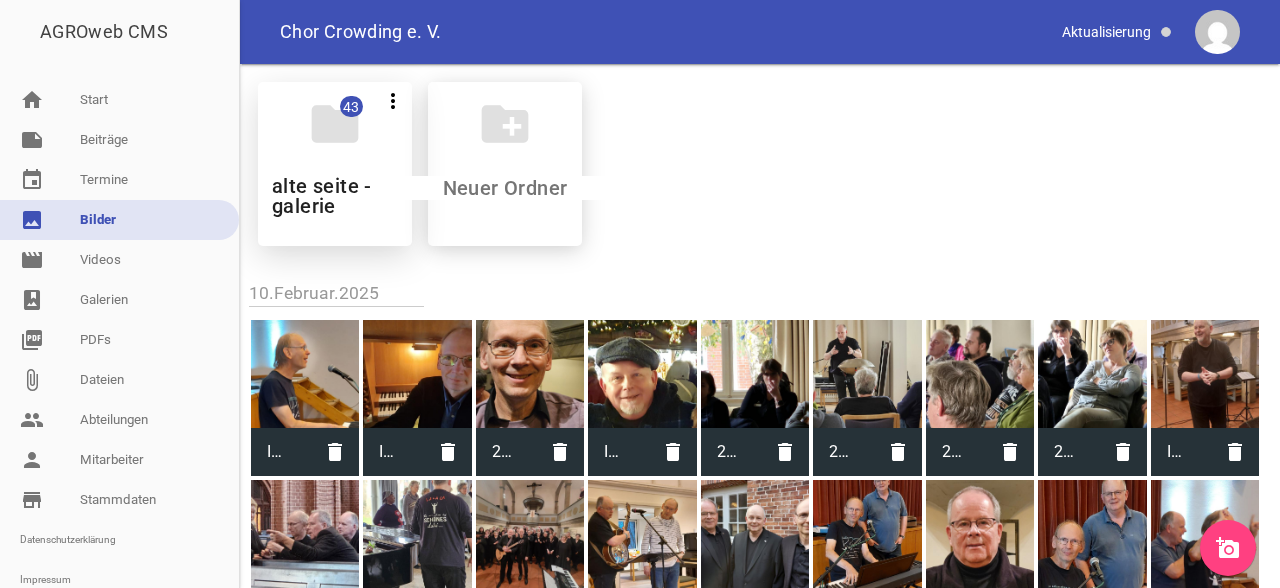 click on "folder" at bounding box center [335, 124] 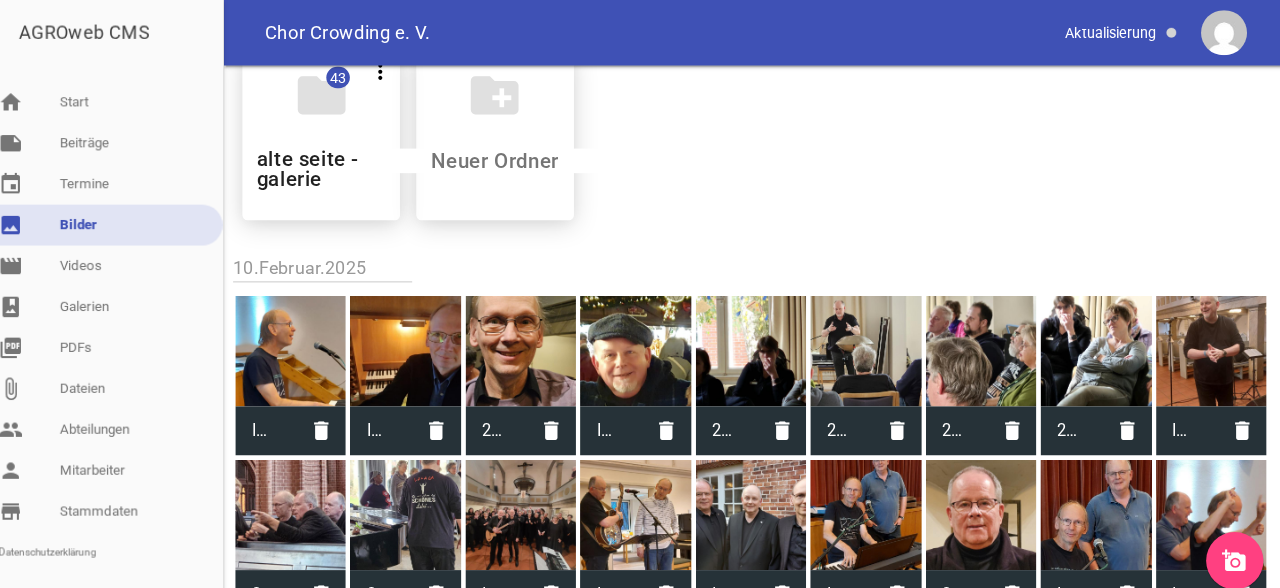 scroll, scrollTop: 0, scrollLeft: 0, axis: both 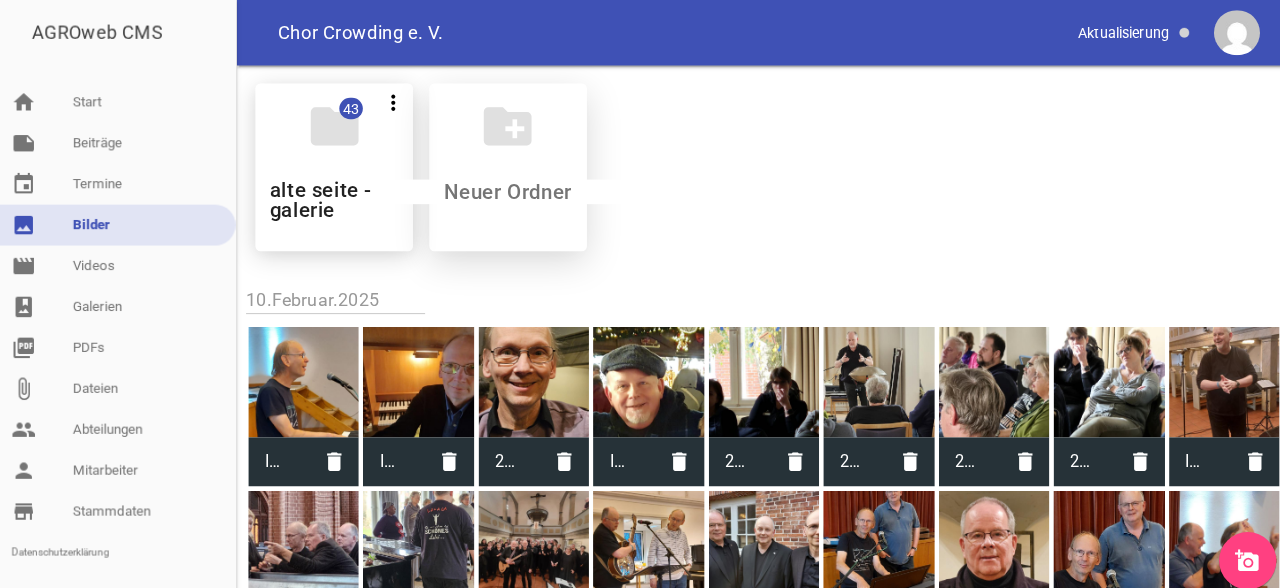 click on "create_new_folder" at bounding box center [505, 124] 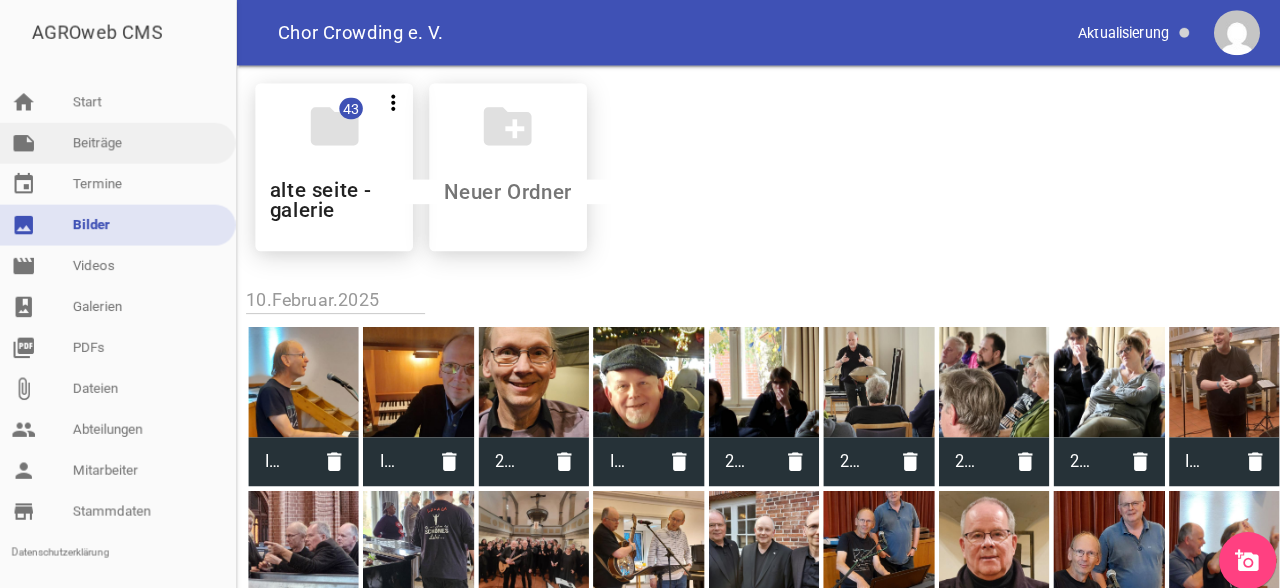 click on "note Beiträge" at bounding box center [119, 140] 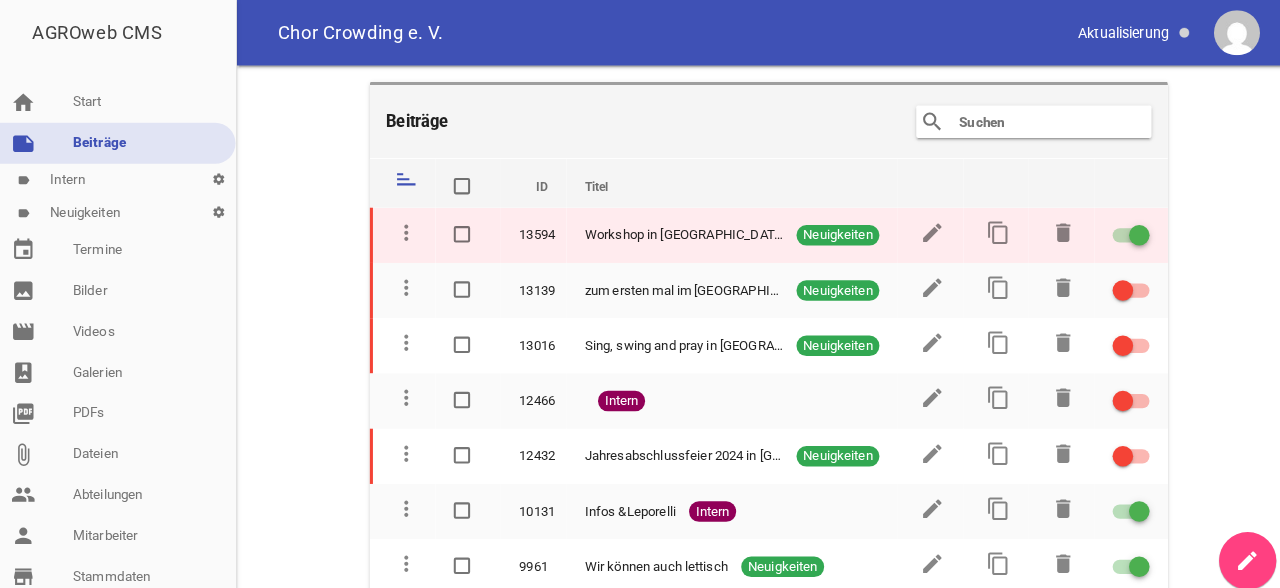 click at bounding box center (1114, 230) 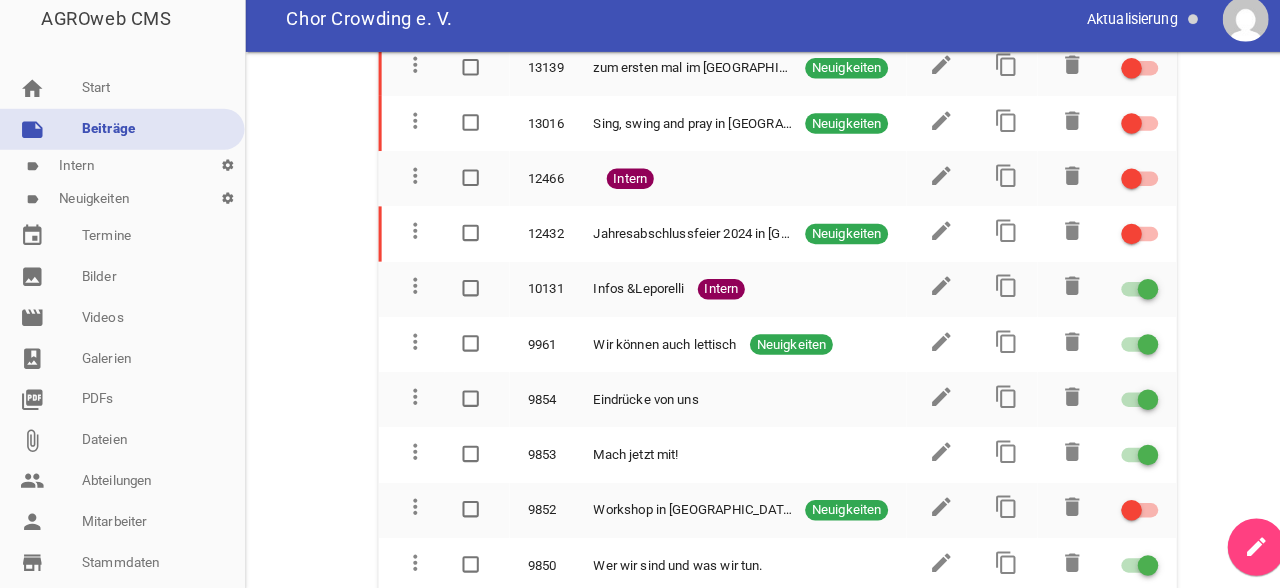 scroll, scrollTop: 0, scrollLeft: 0, axis: both 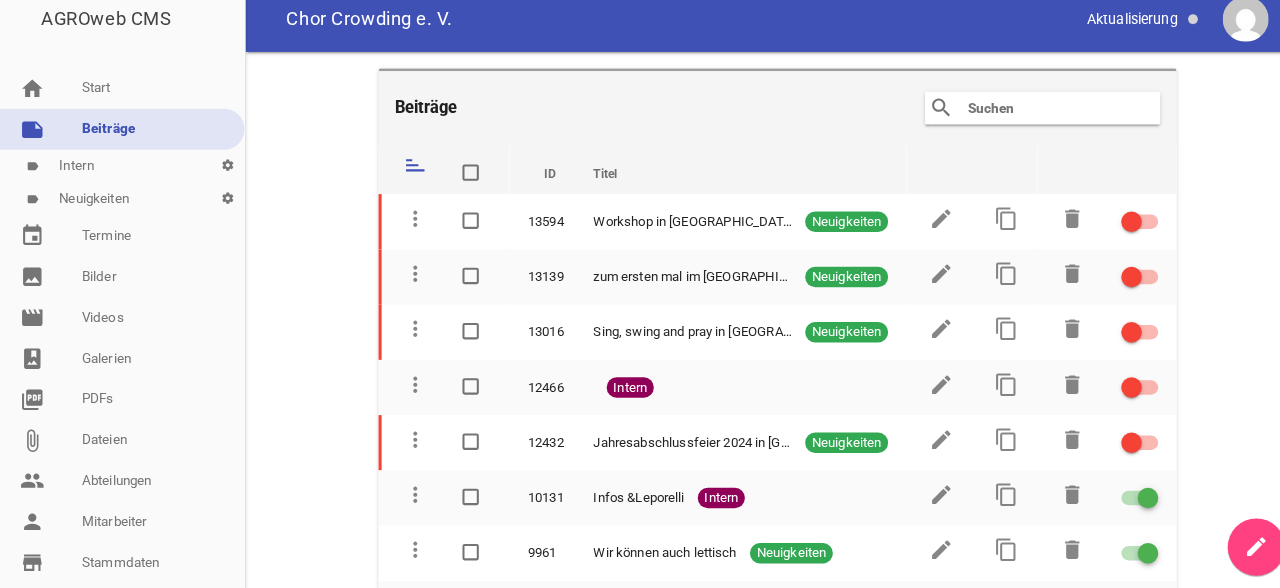 click on "create" at bounding box center [1228, 548] 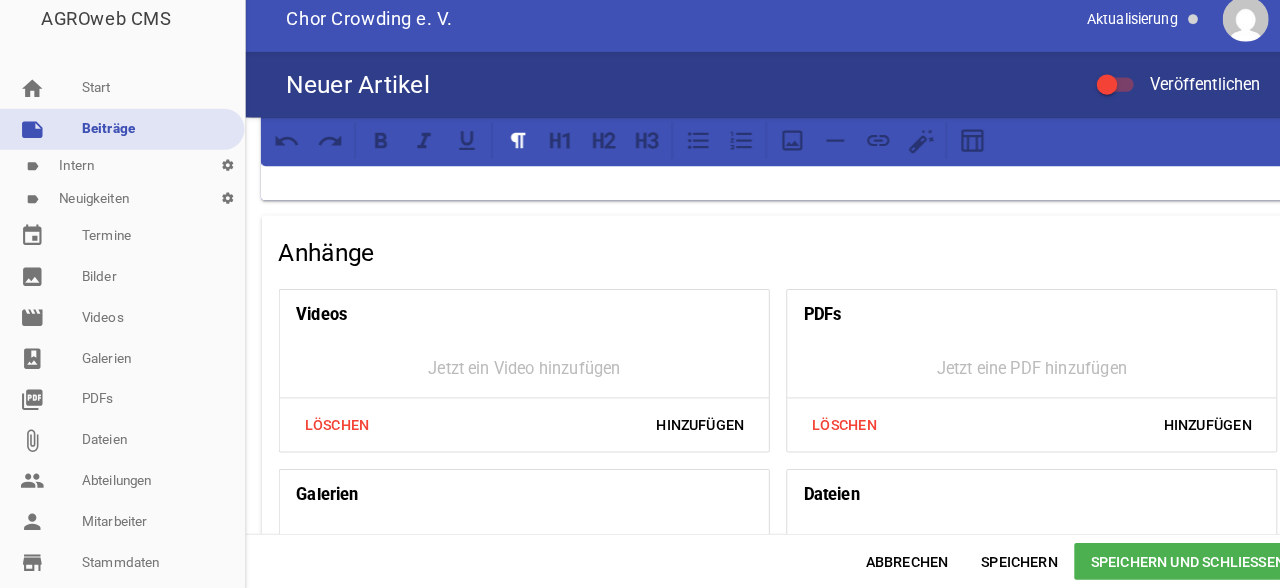 scroll, scrollTop: 0, scrollLeft: 0, axis: both 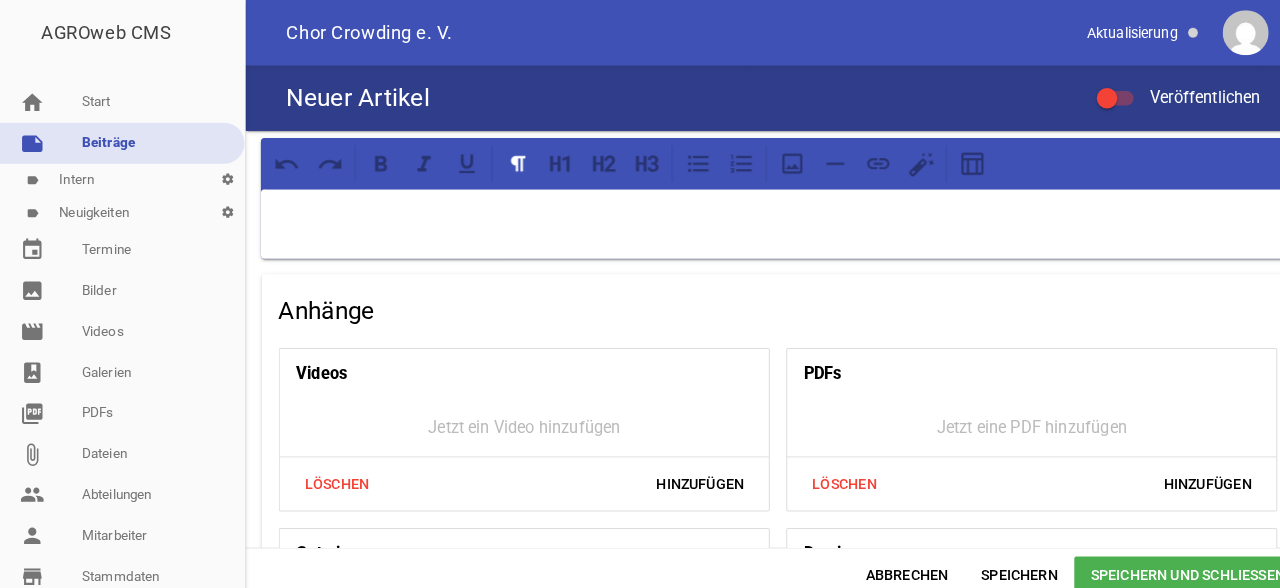 click at bounding box center [760, 211] 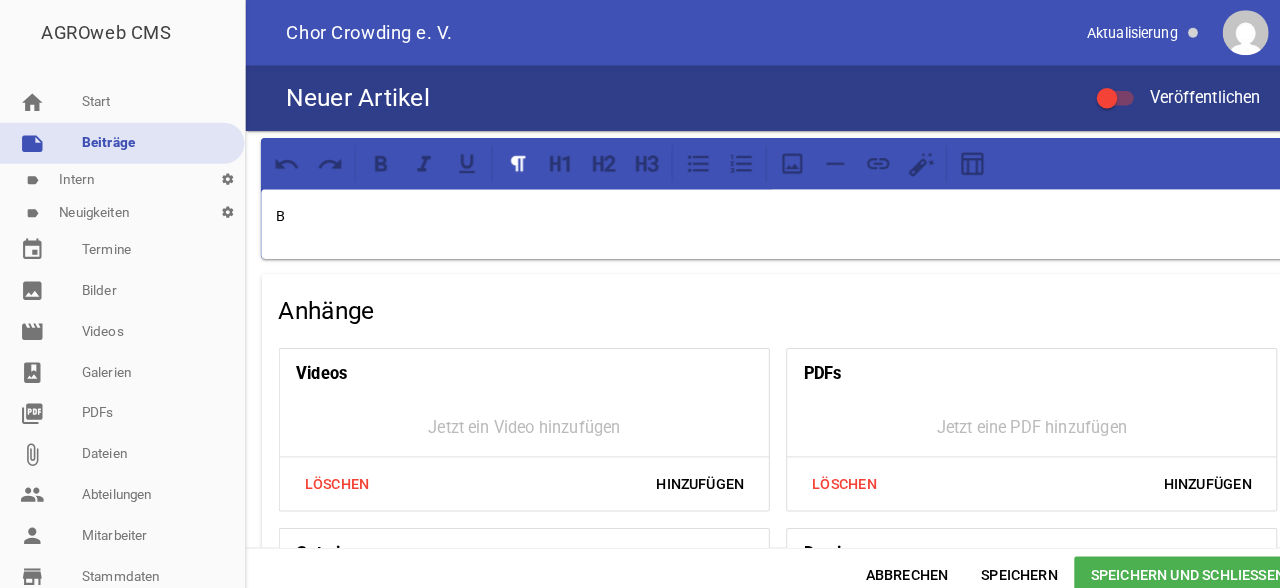 type 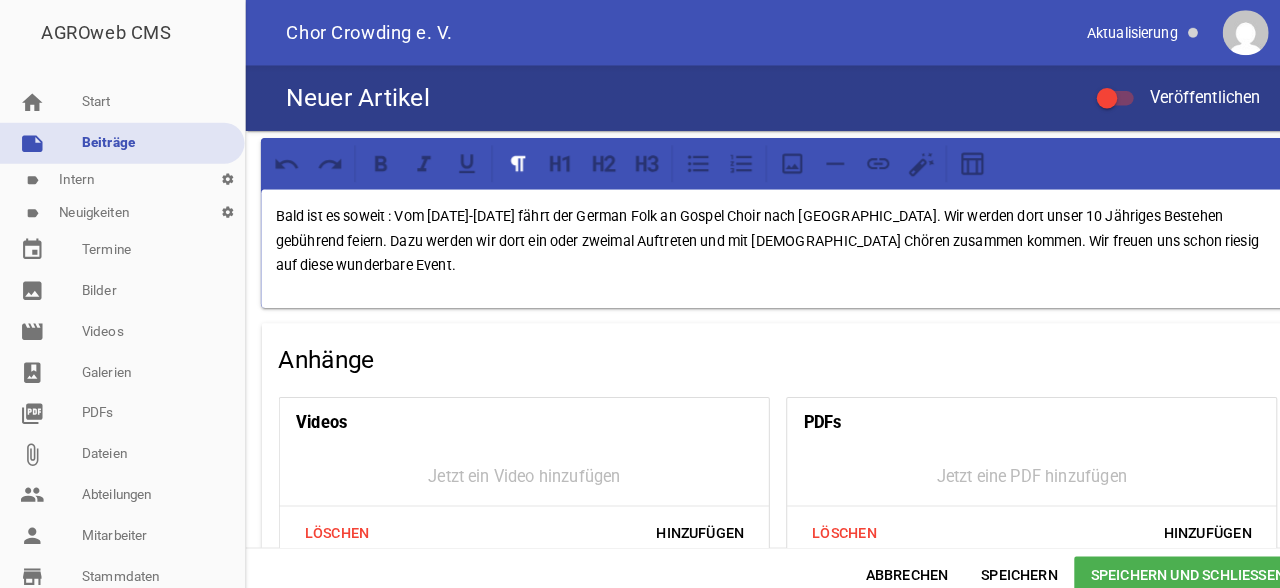 click on "Bald ist es soweit : Vom [DATE]-[DATE] fährt der German Folk an Gospel Choir nach [GEOGRAPHIC_DATA]. Wir werden dort unser 10 Jähriges Bestehen gebührend feiern. Dazu werden wir dort ein oder zweimal Auftreten und mit [DEMOGRAPHIC_DATA] Chören zusammen kommen. Wir freuen uns schon riesig auf diese wunderbare Event." at bounding box center (760, 235) 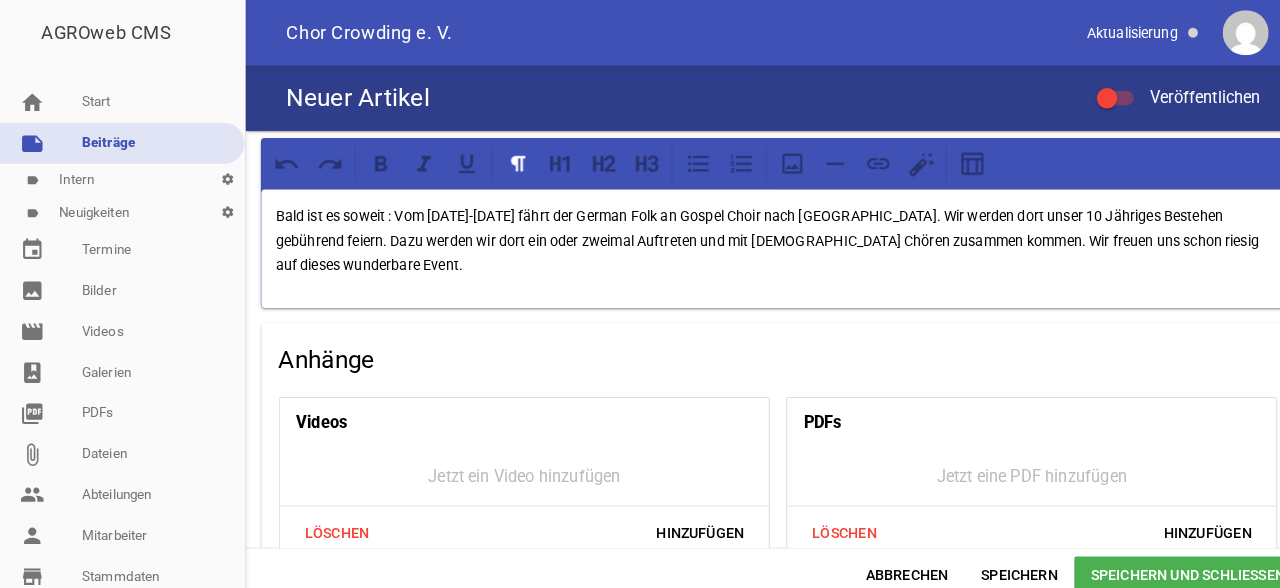 click on "Bald ist es soweit : Vom [DATE]-[DATE] fährt der German Folk an Gospel Choir nach [GEOGRAPHIC_DATA]. Wir werden dort unser 10 Jähriges Bestehen gebührend feiern. Dazu werden wir dort ein oder zweimal Auftreten und mit [DEMOGRAPHIC_DATA] Chören zusammen kommen. Wir freuen uns schon riesig auf dieses wunderbare Event." at bounding box center [760, 235] 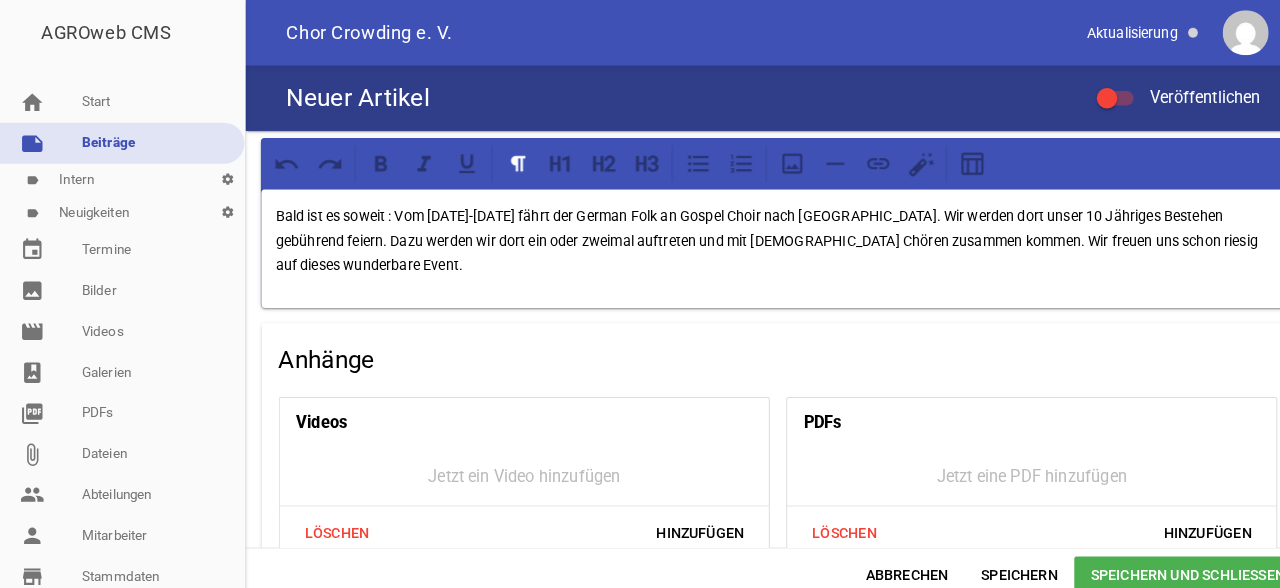 scroll, scrollTop: 168, scrollLeft: 0, axis: vertical 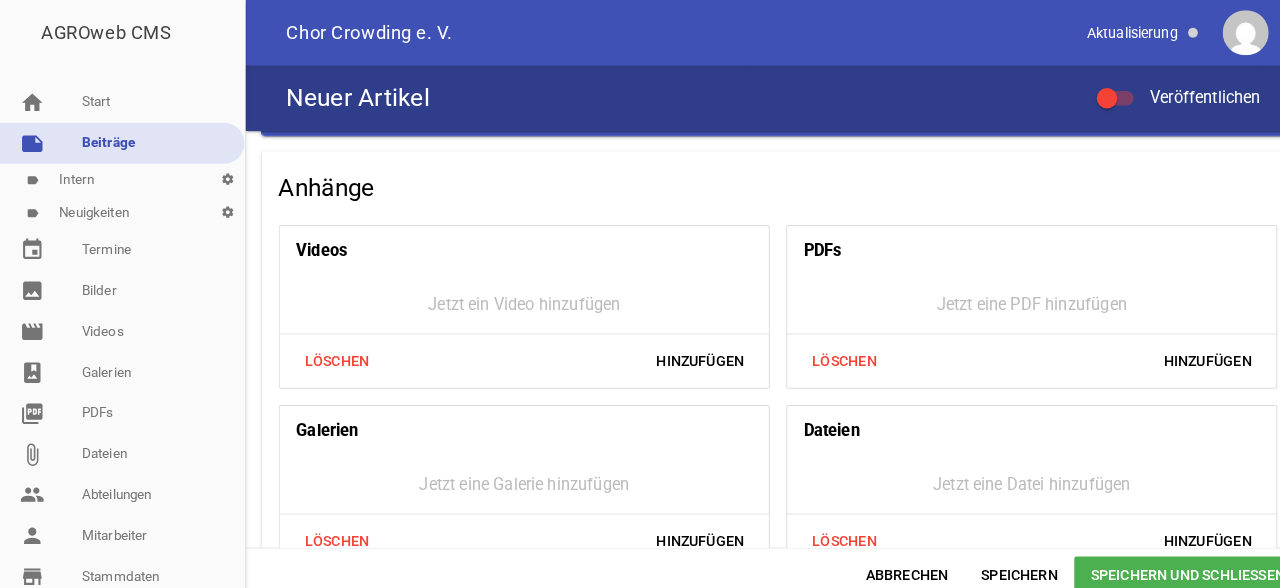 click on "Speichern und Schließen" at bounding box center [1161, 562] 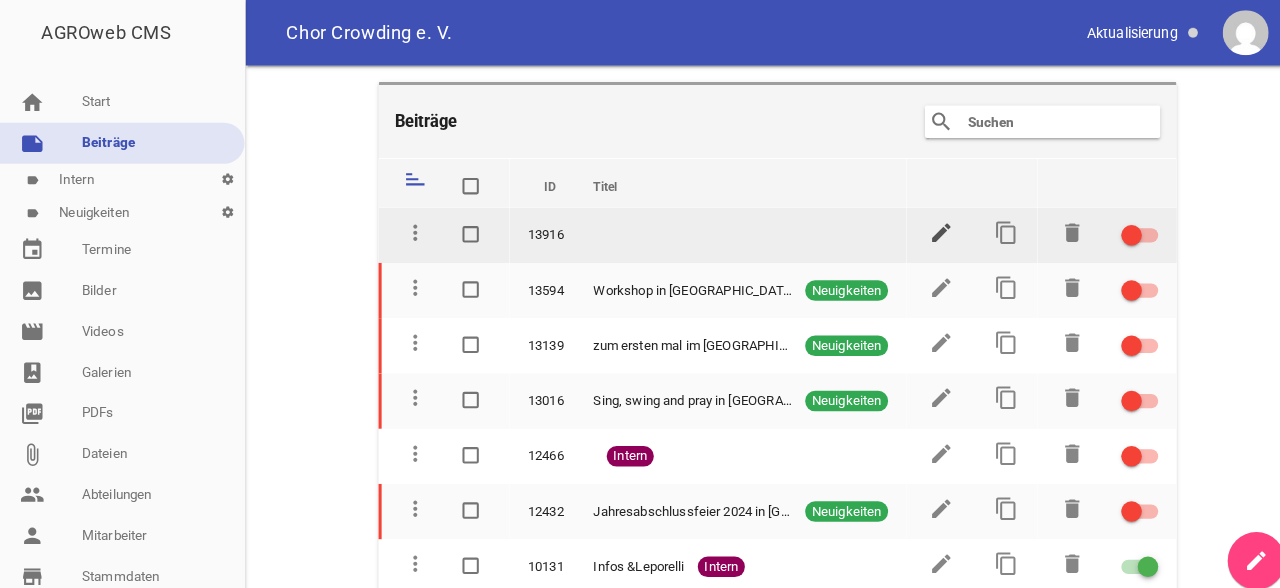 click on "edit" at bounding box center (920, 227) 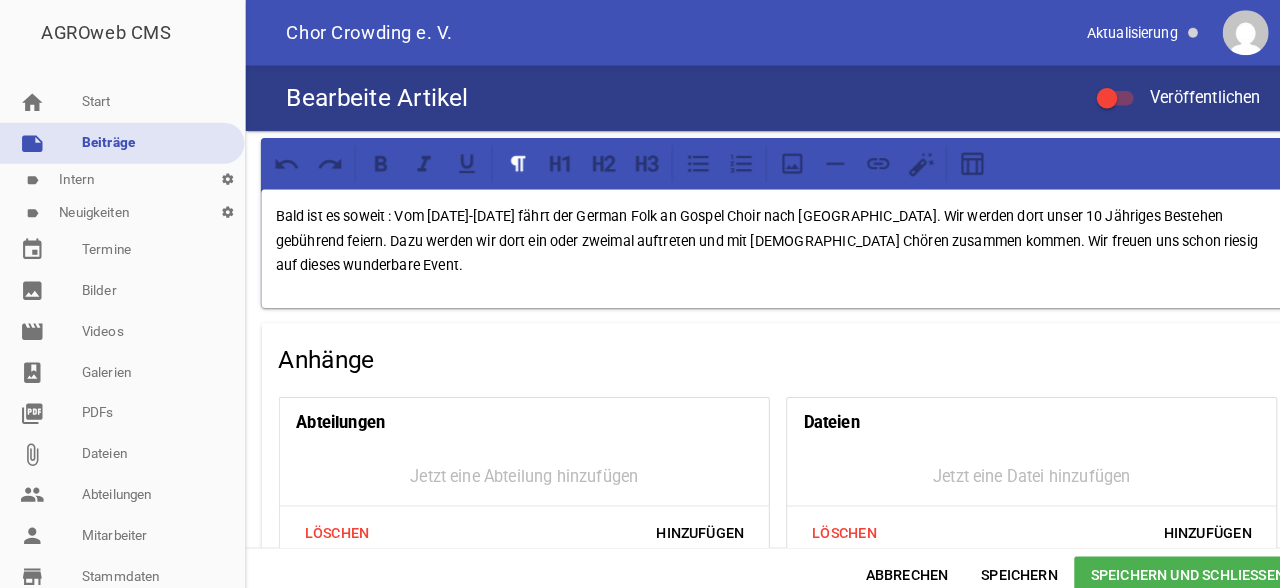 click on "Bearbeite Artikel         Veröffentlichen" at bounding box center [760, 96] 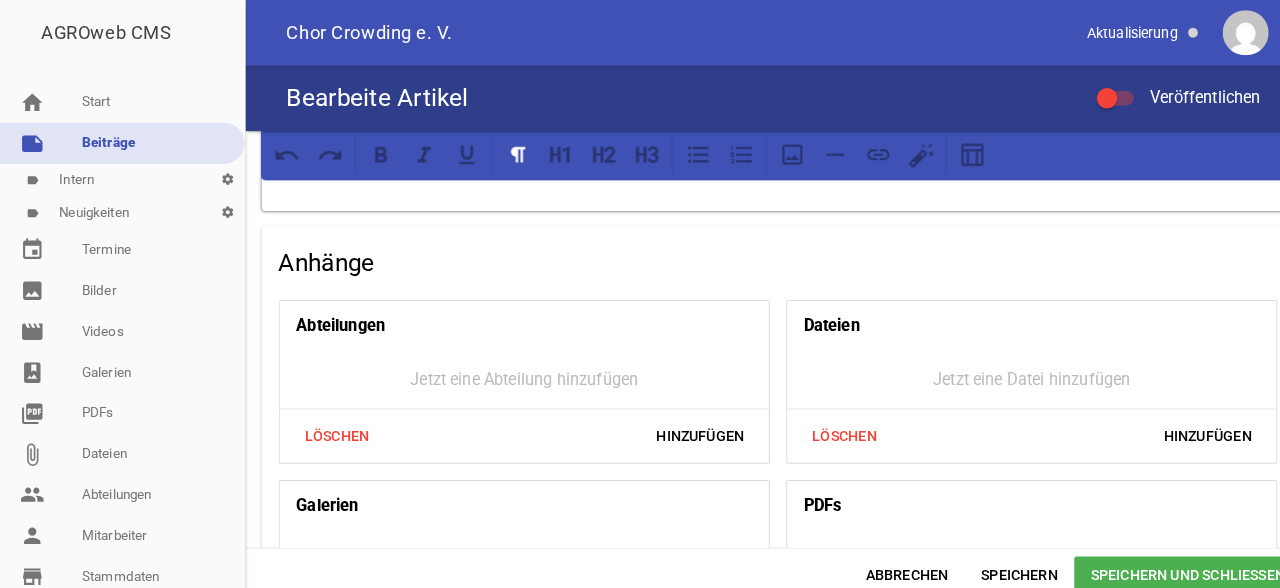 scroll, scrollTop: 0, scrollLeft: 0, axis: both 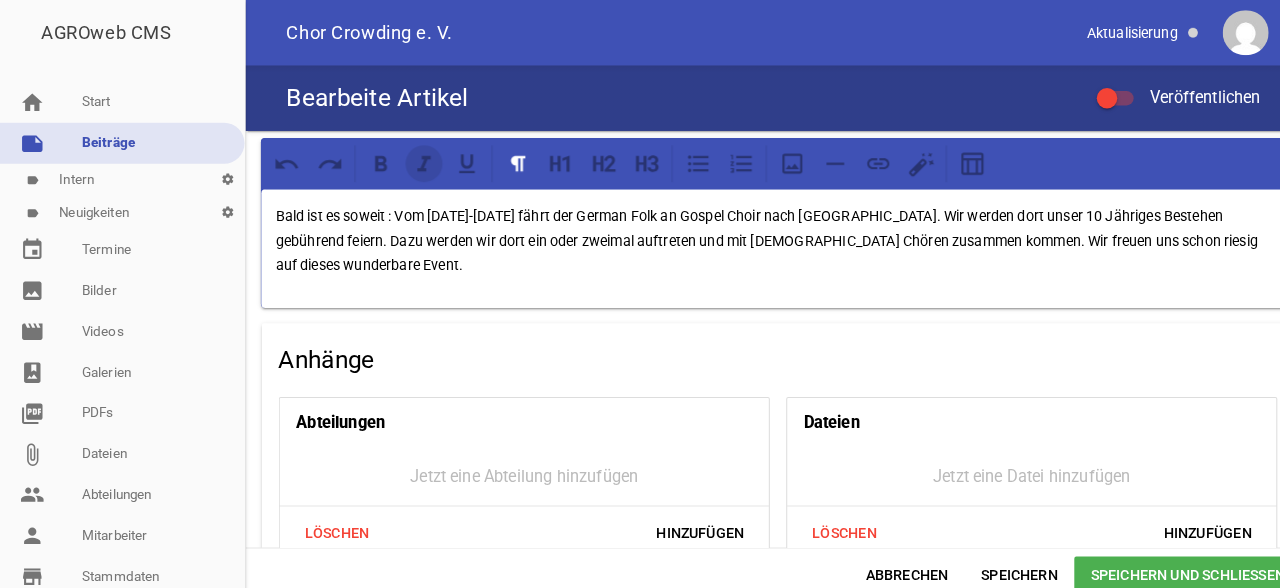 click 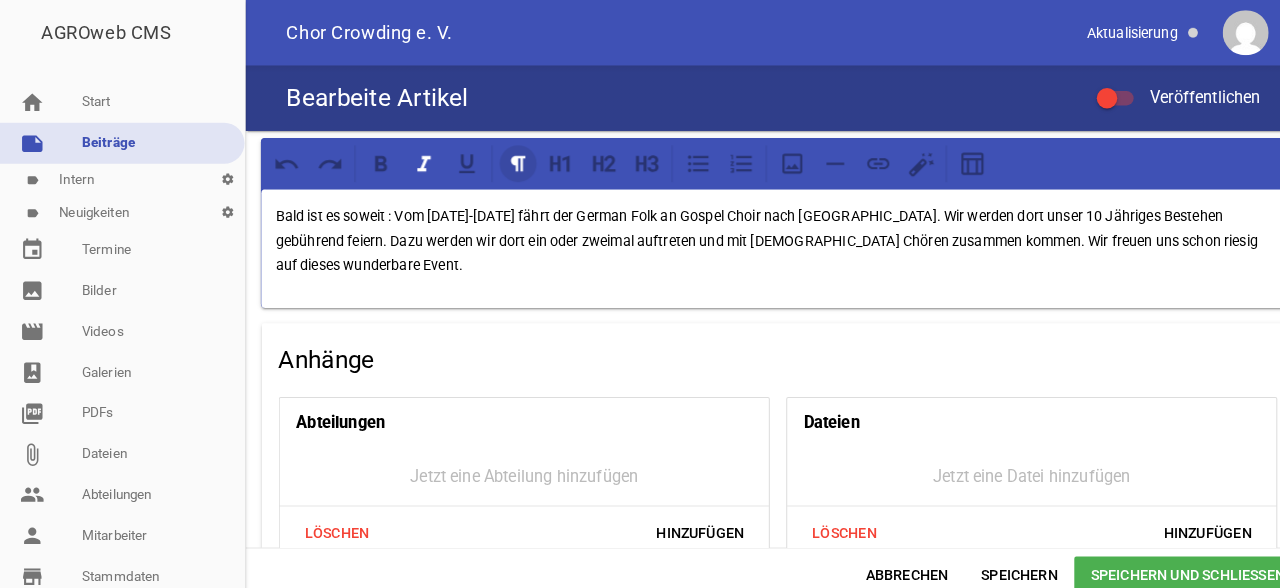 click 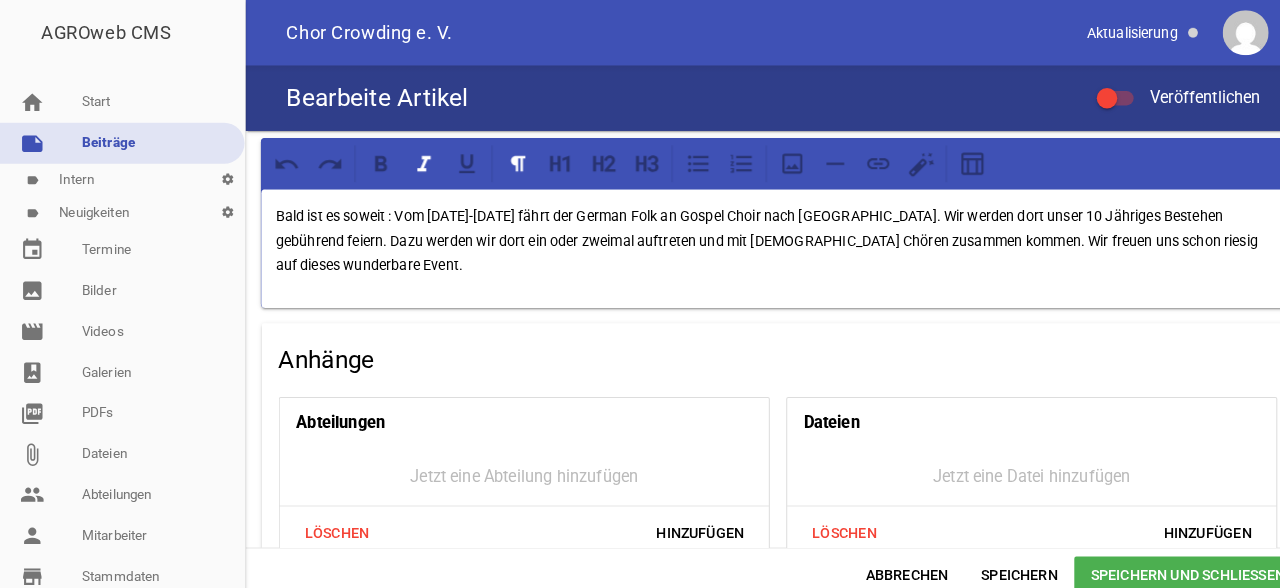 click on "Bearbeite Artikel         Veröffentlichen" at bounding box center (760, 96) 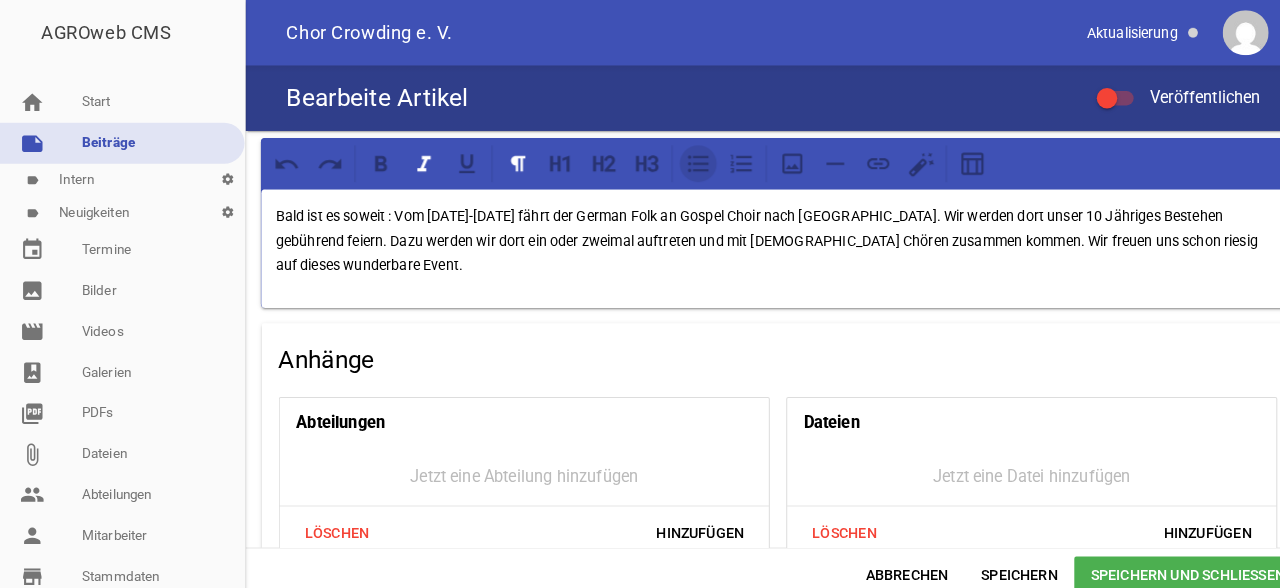 click at bounding box center (682, 160) 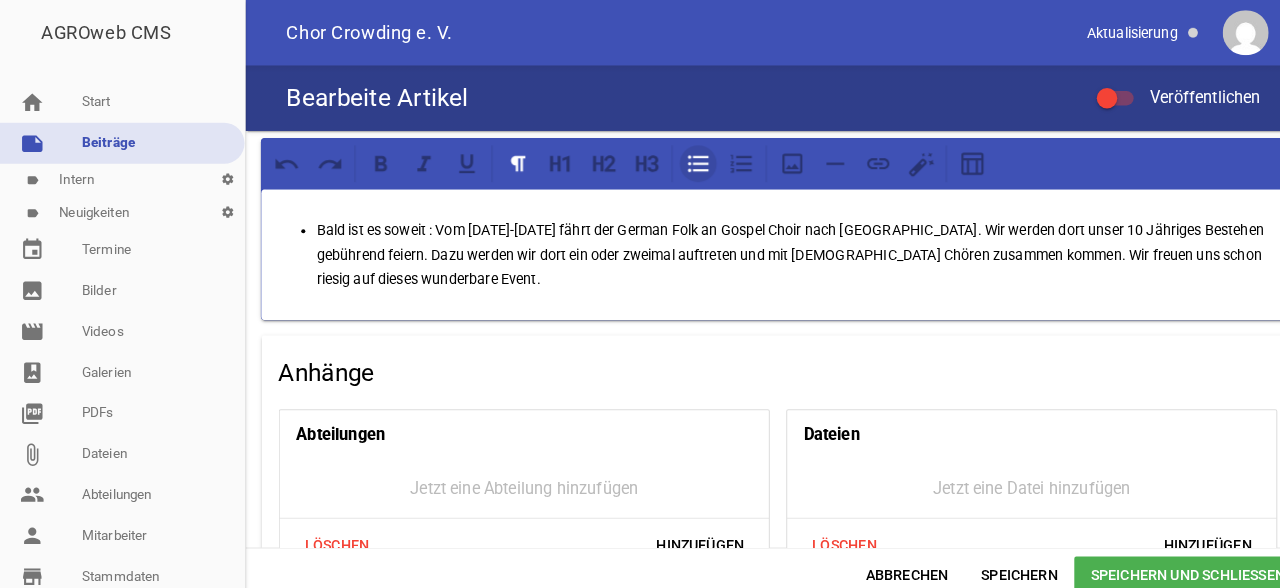 click 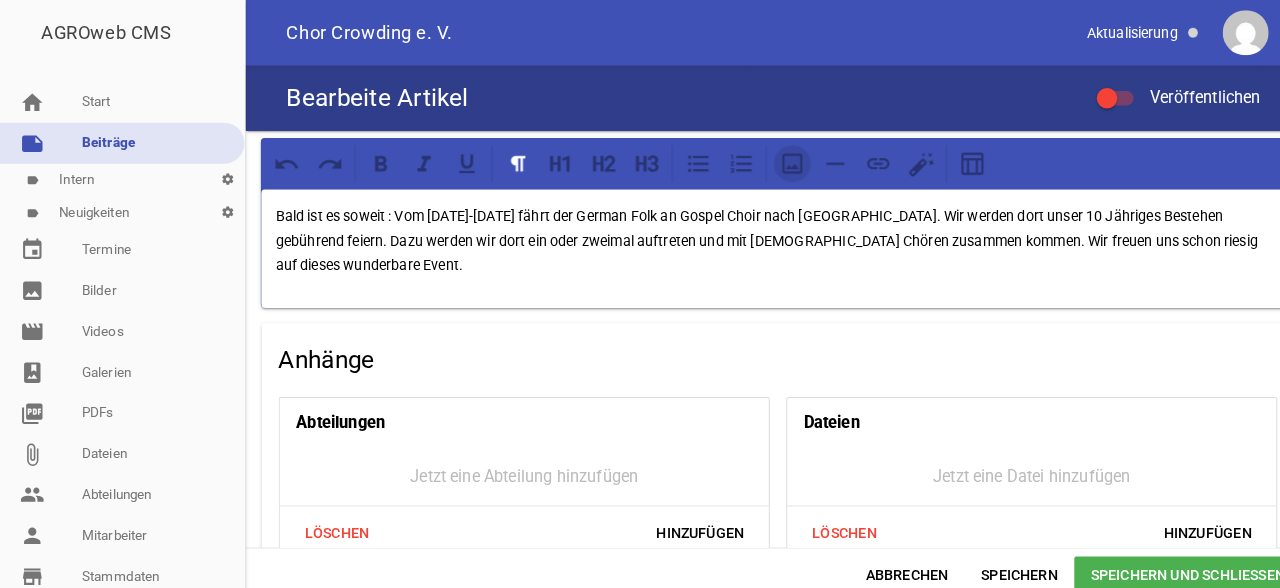 click at bounding box center [774, 160] 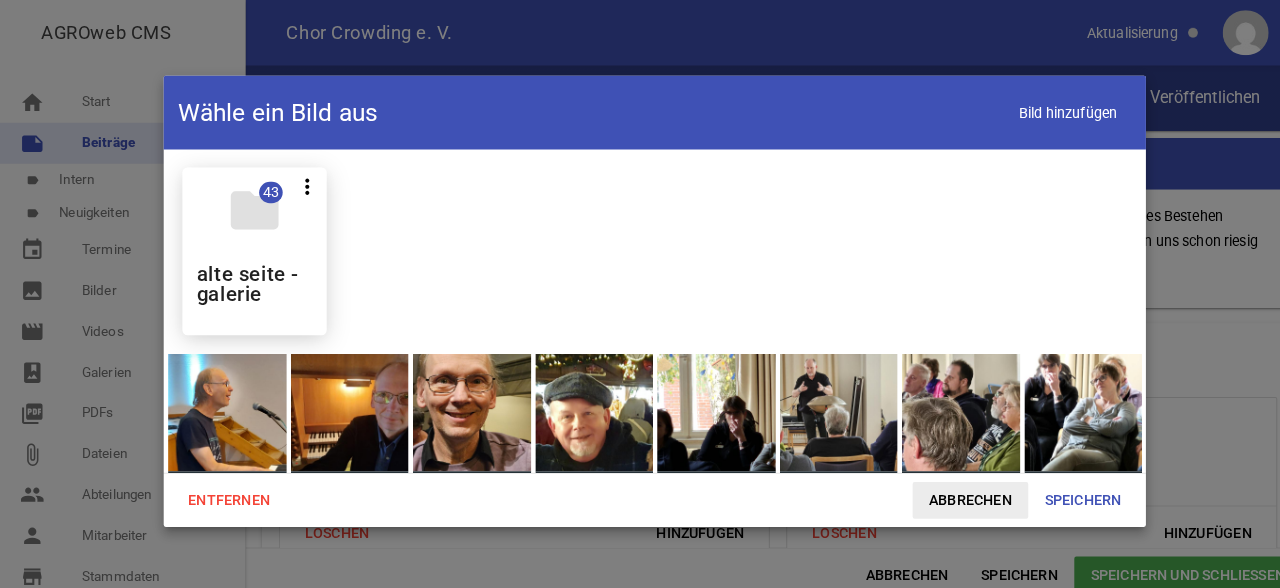 click on "Abbrechen" at bounding box center (948, 489) 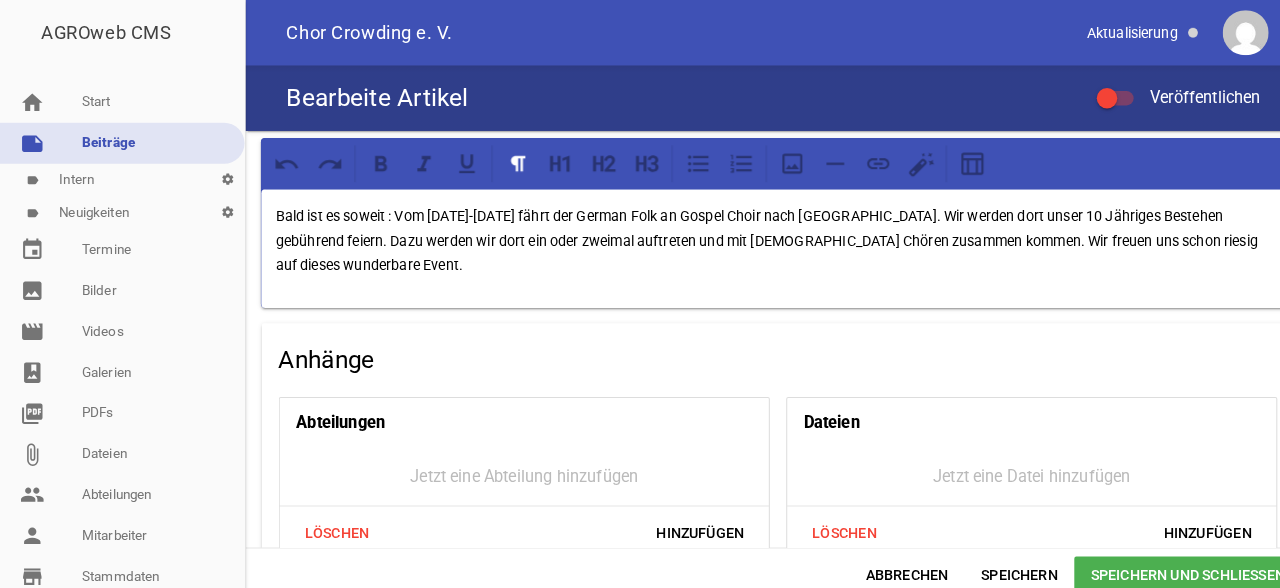 click on "Bearbeite Artikel         Veröffentlichen" at bounding box center (760, 96) 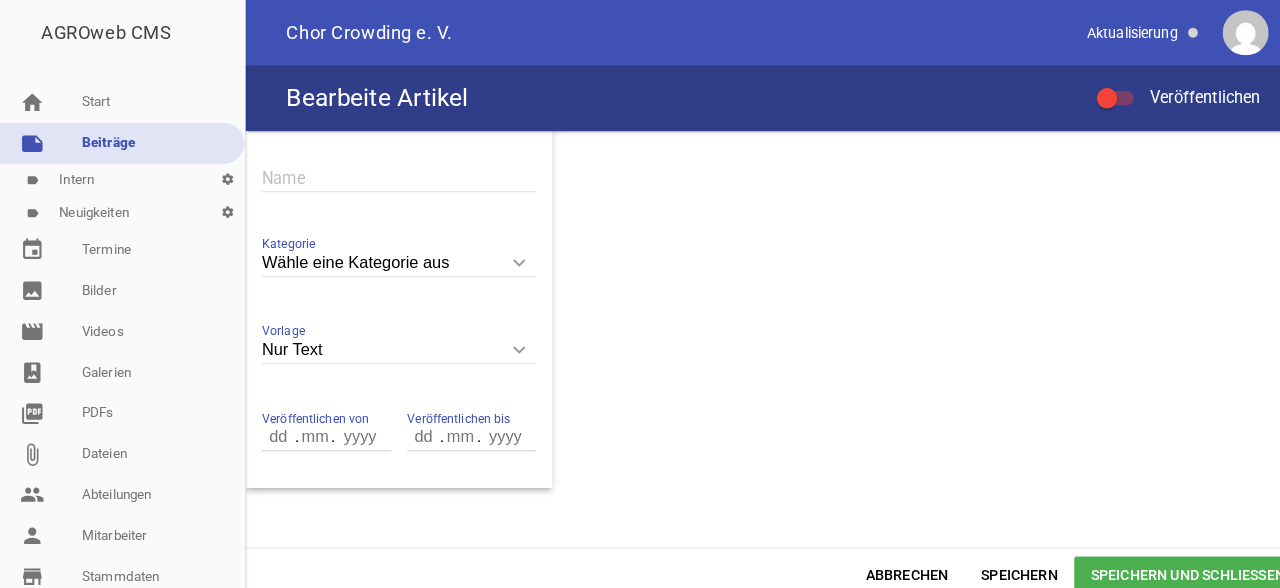scroll, scrollTop: 1261, scrollLeft: 0, axis: vertical 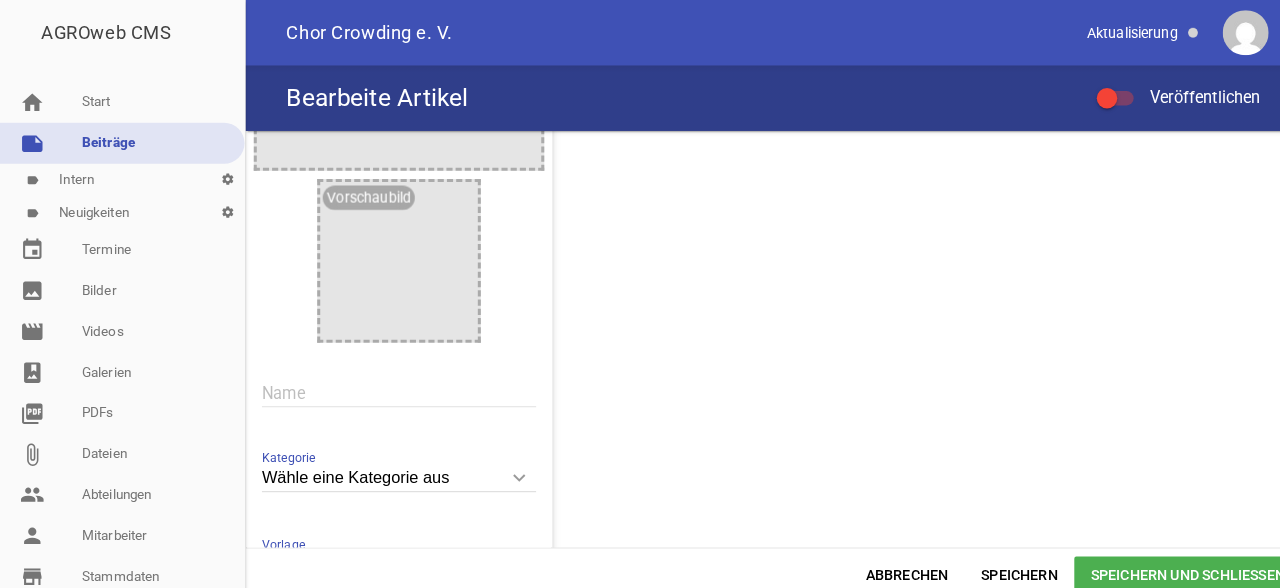 click on "Speichern und Schließen" at bounding box center [1161, 562] 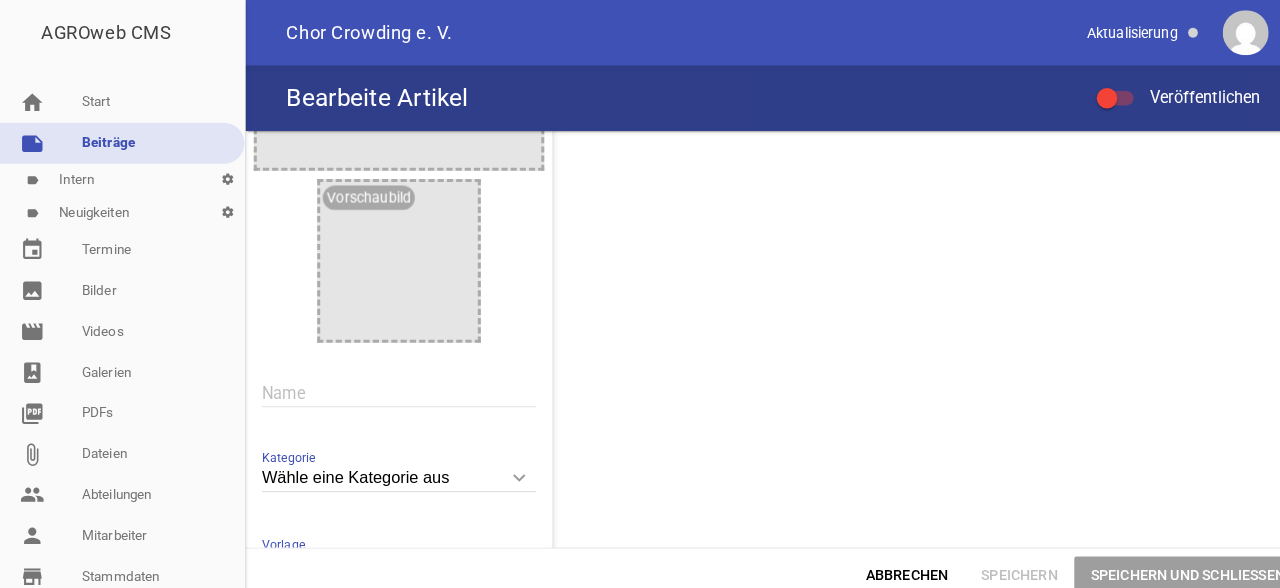 click on "Speichern und Schließen" at bounding box center (1161, 562) 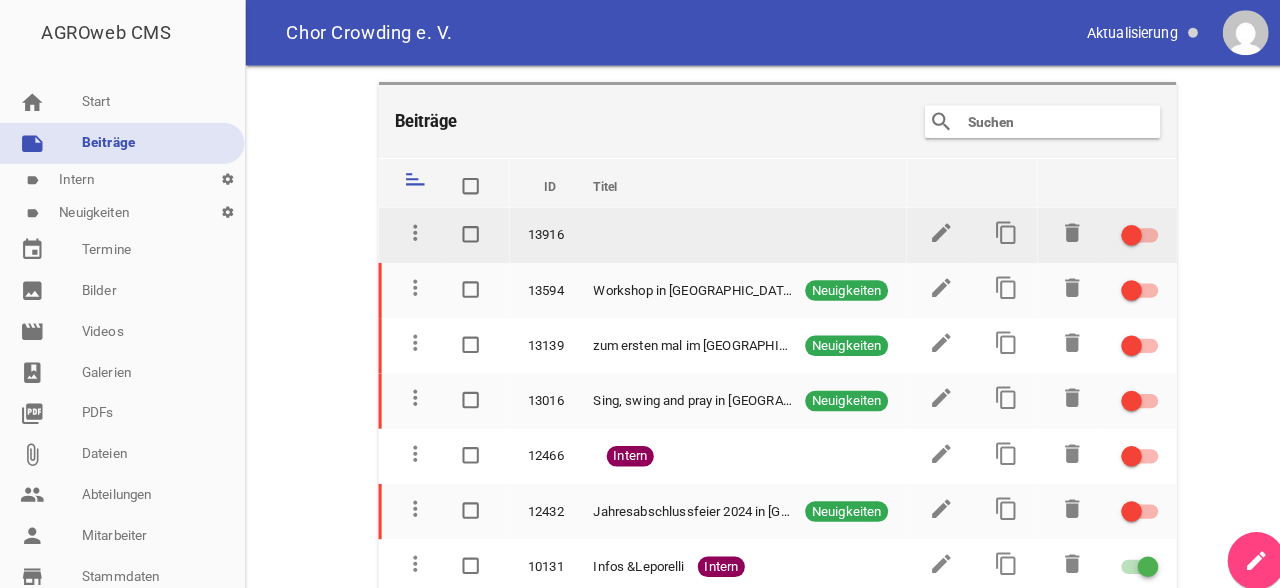 click at bounding box center (460, 229) 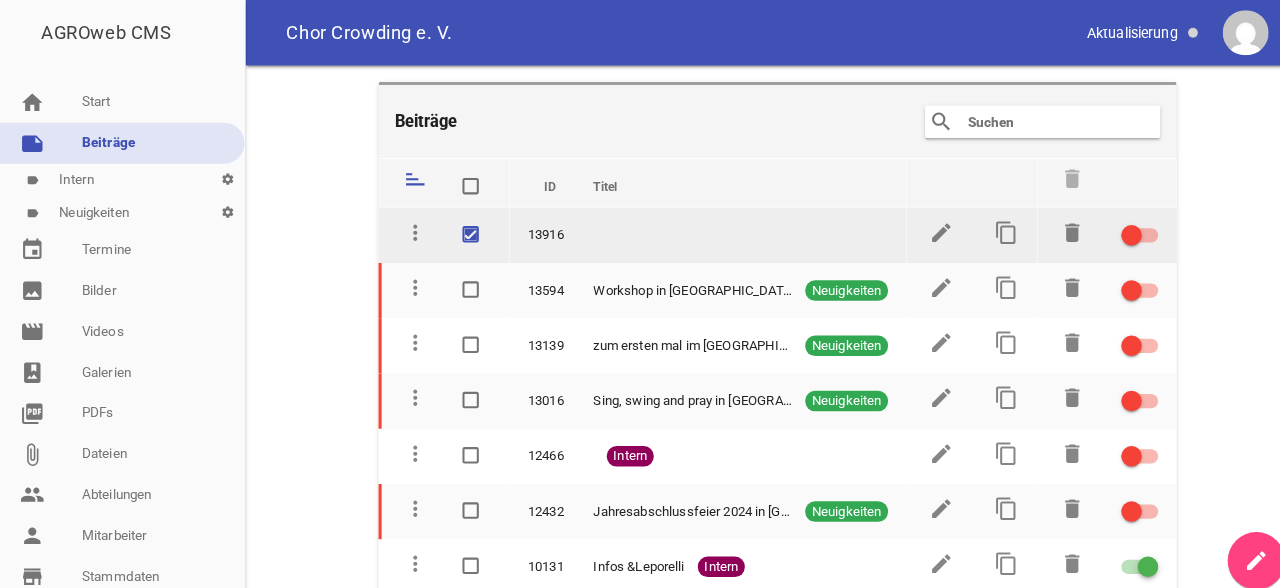 click on "edit" at bounding box center [918, 230] 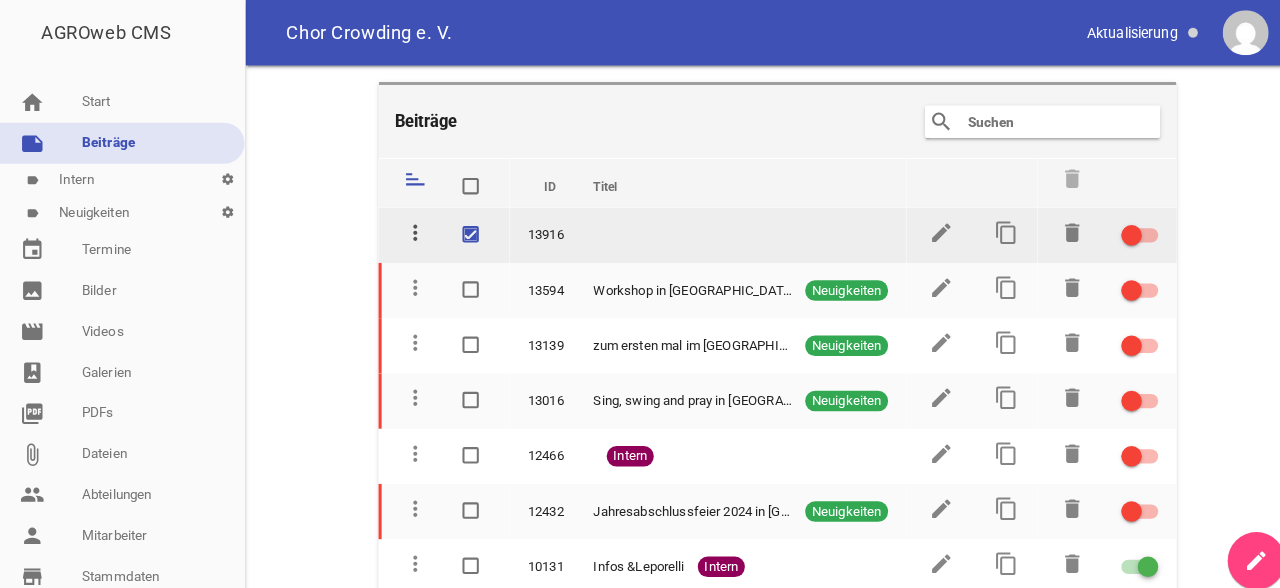 click on "more_vert" at bounding box center [406, 227] 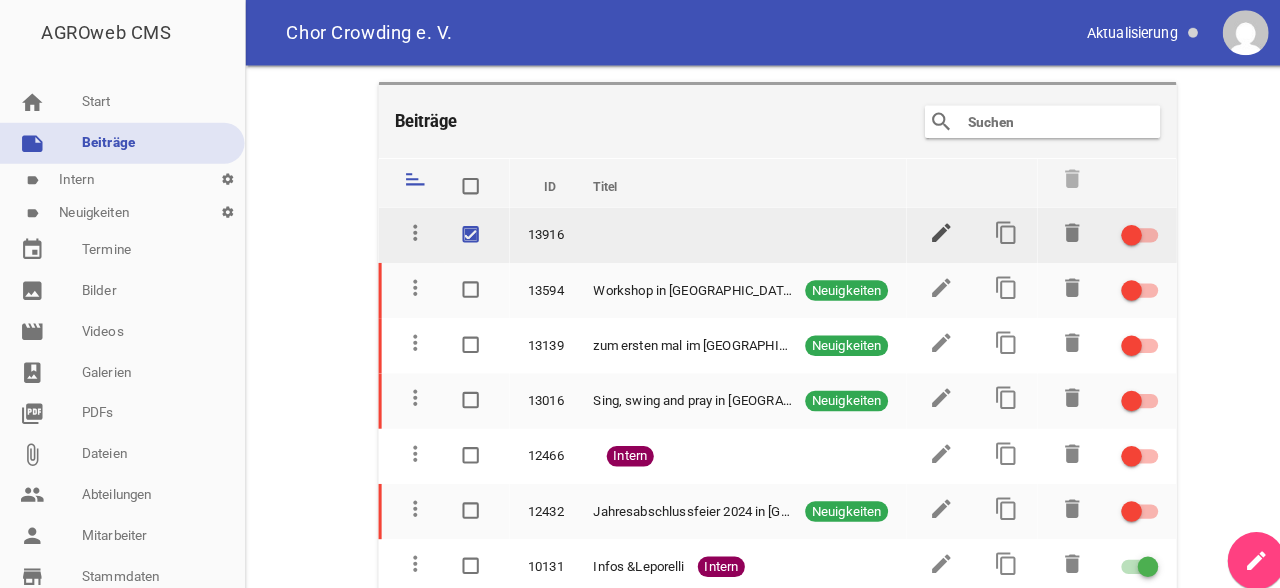 click on "edit" at bounding box center (920, 227) 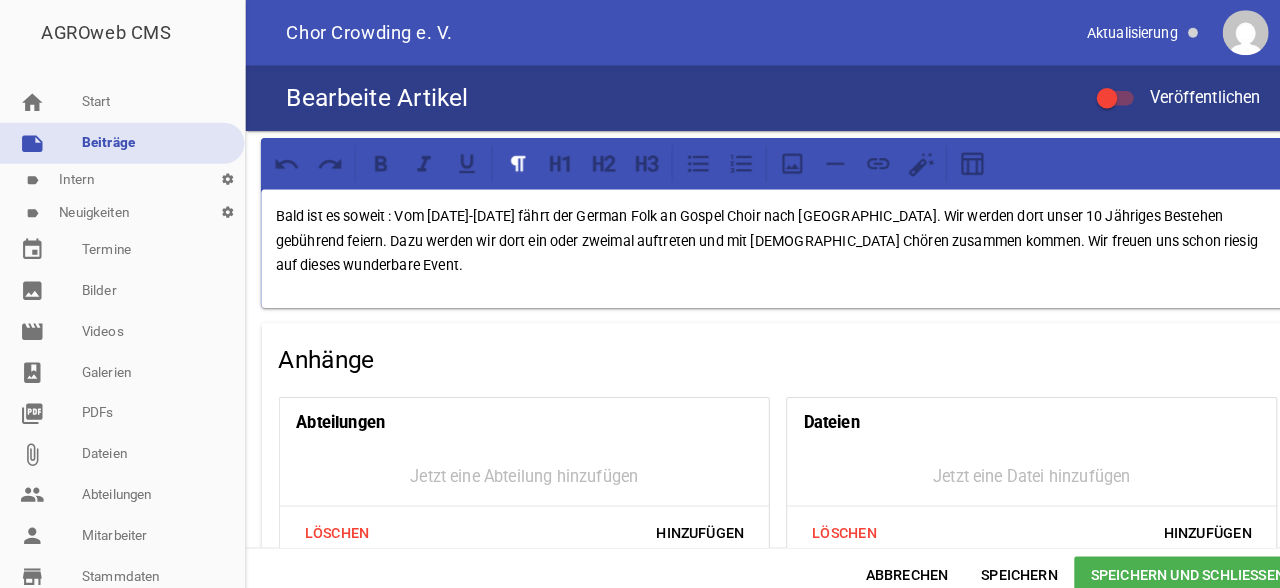 click on "Bald ist es soweit : Vom [DATE]-[DATE] fährt der German Folk an Gospel Choir nach [GEOGRAPHIC_DATA]. Wir werden dort unser 10 Jähriges Bestehen gebührend feiern. Dazu werden wir dort ein oder zweimal auftreten und mit [DEMOGRAPHIC_DATA] Chören zusammen kommen. Wir freuen uns schon riesig auf dieses wunderbare Event." at bounding box center (760, 235) 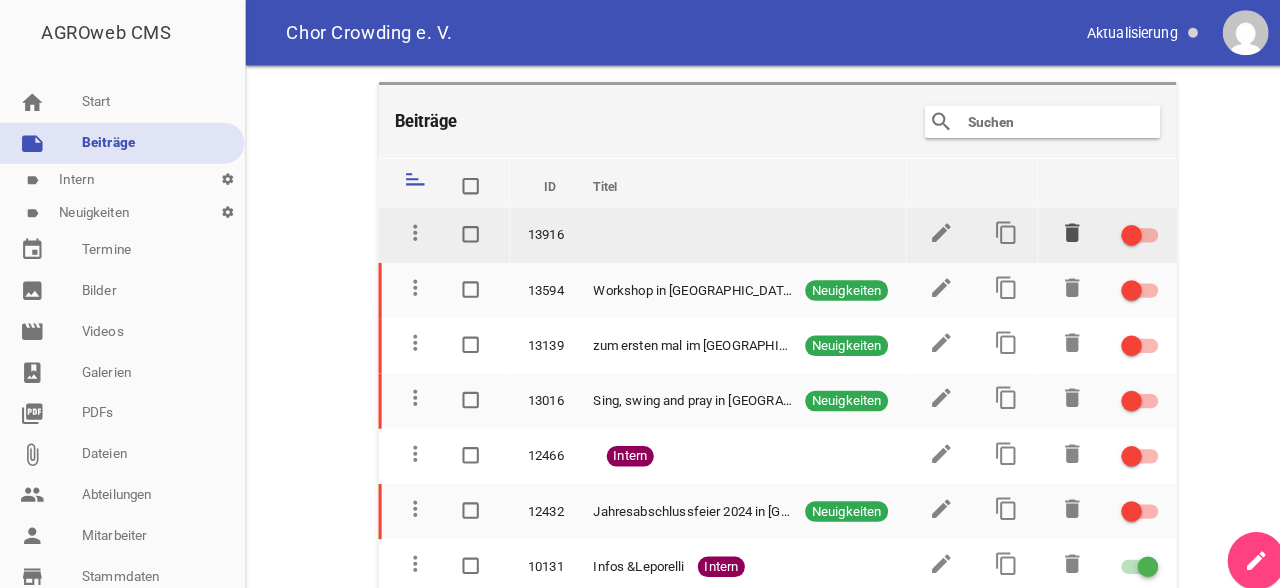 click on "delete" at bounding box center (1048, 227) 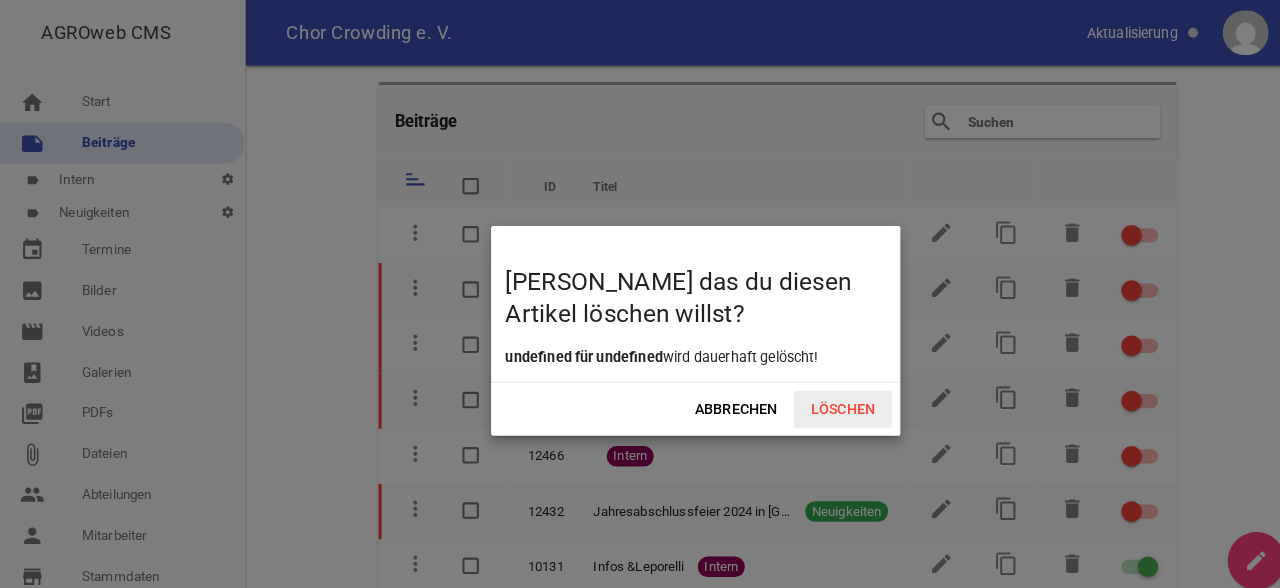 click on "Löschen" at bounding box center (824, 400) 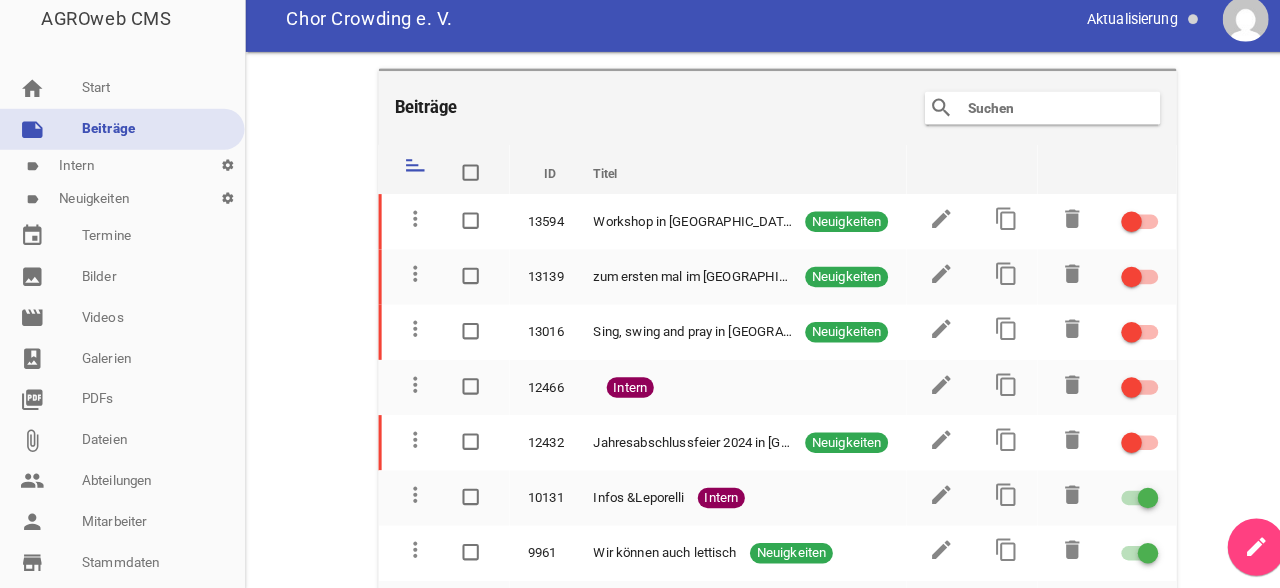 scroll, scrollTop: 118, scrollLeft: 0, axis: vertical 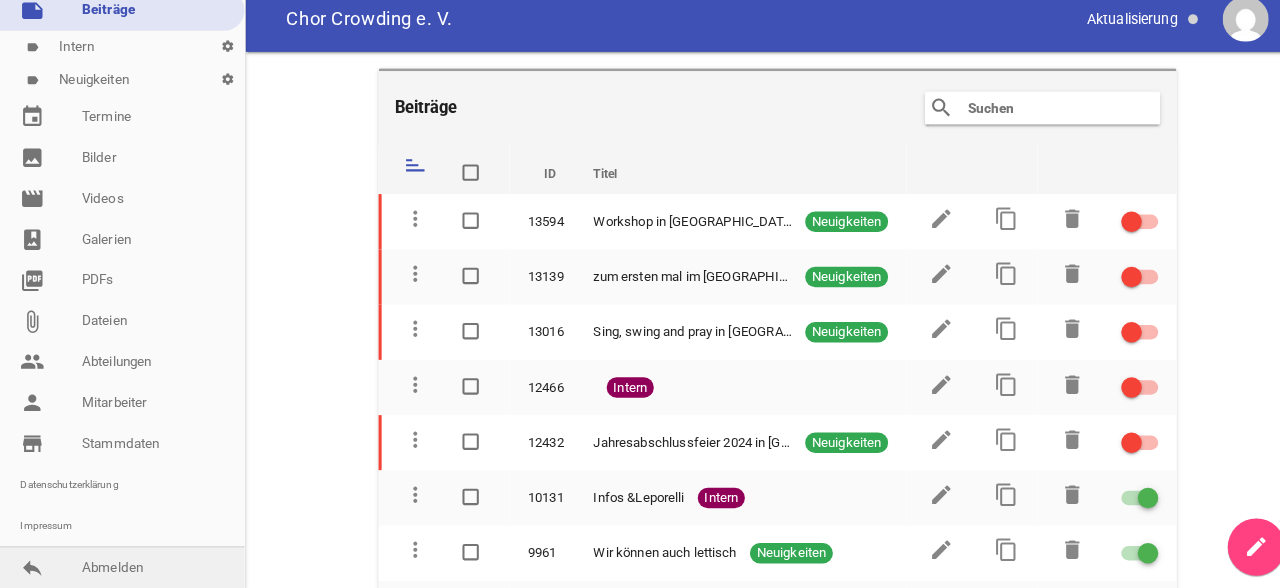 click on "reply  Abmelden" at bounding box center [119, 568] 